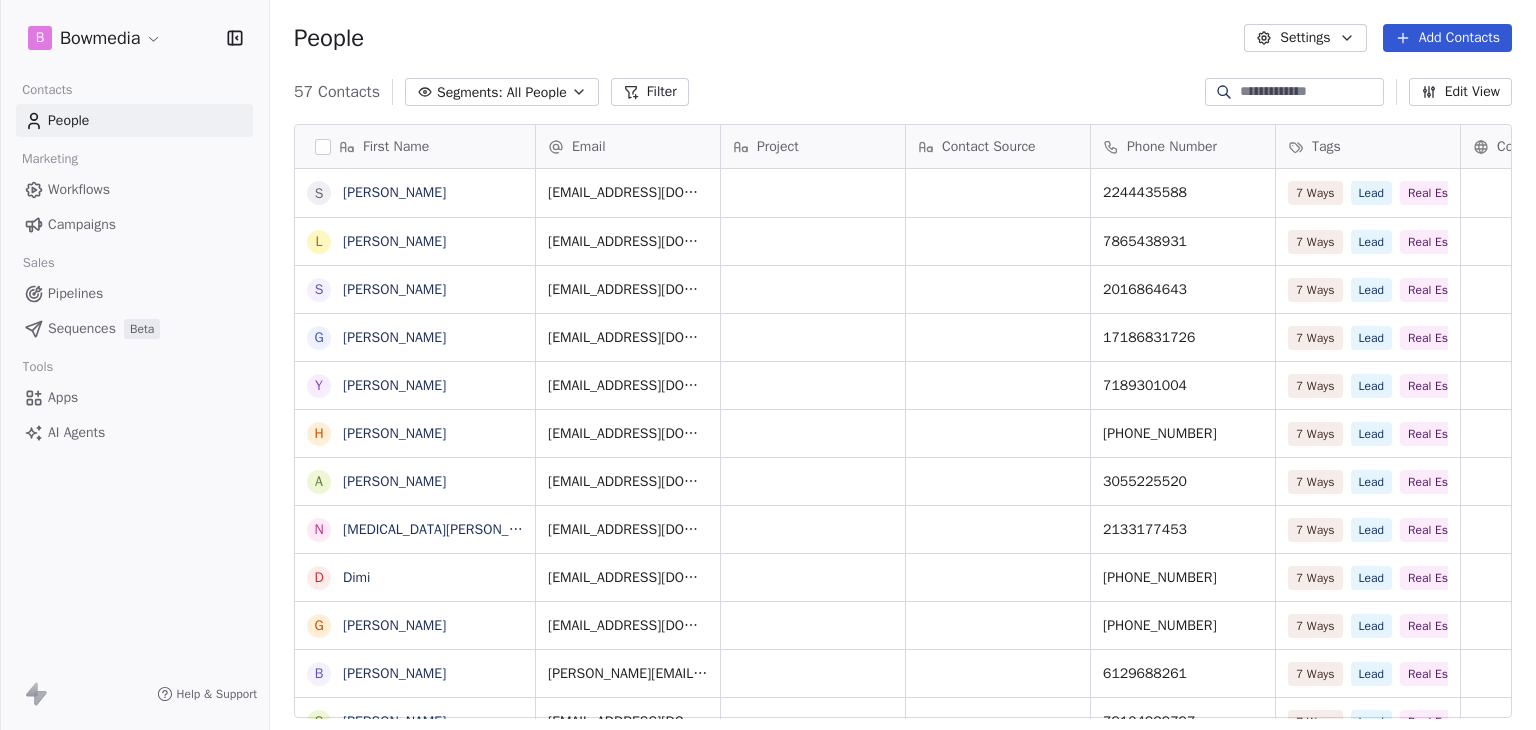 scroll, scrollTop: 0, scrollLeft: 0, axis: both 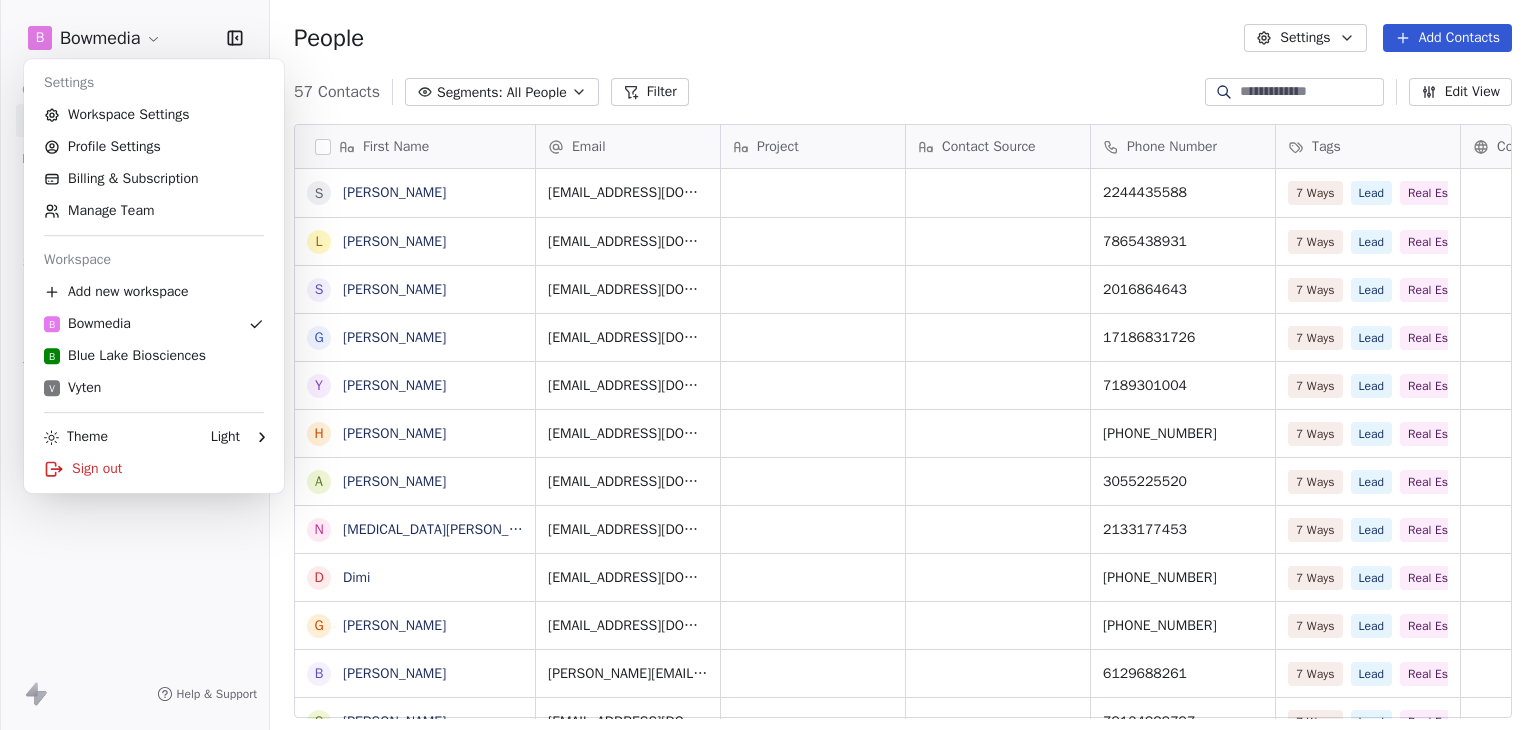 click on "B Bowmedia Contacts People Marketing Workflows Campaigns Sales Pipelines Sequences Beta Tools Apps AI Agents Help & Support People Settings  Add Contacts 57 Contacts Segments: All People Filter  Edit View Tag Add to Sequence Export First Name S Sergiu Gradinaru L Luis Lesmes S Steve Keefer G Galina Kazanikova Y Yarik Didenko H Hassan Nurie A Anna Kharytonova N Nikita Kan D Dimi g glen stygar B Brandon Nevelskiy S Serge Kaps S Sam Lew D Dmitrii D Daniel Matajira D Dmytro Verlan A Andrew Mayamba D Danilo I Isaac Johnson A Aleksandr Su M Mariia De Morais A Ahavah Misrah g glen stygar B Bill Schilling A Aleksandra Degtyareva M Margarita Kostenkova R Rupesh Patel M Mark Ruchko T Timofey Sachkov R Roman Maretskiy L Liz Bapasola C Cole Babcock Email Project Contact Source Phone Number Tags Country Status NPS Score Customer Lifetime Value gsvinvestinc@gmail.com 2244435588 7 Ways Lead Real Estate luisfelesmes@hotmail.com 7865438931 7 Ways Lead Real Estate sk@skeefer.com 2016864643 7 Ways Lead Real Estate 17186831726" at bounding box center [768, 365] 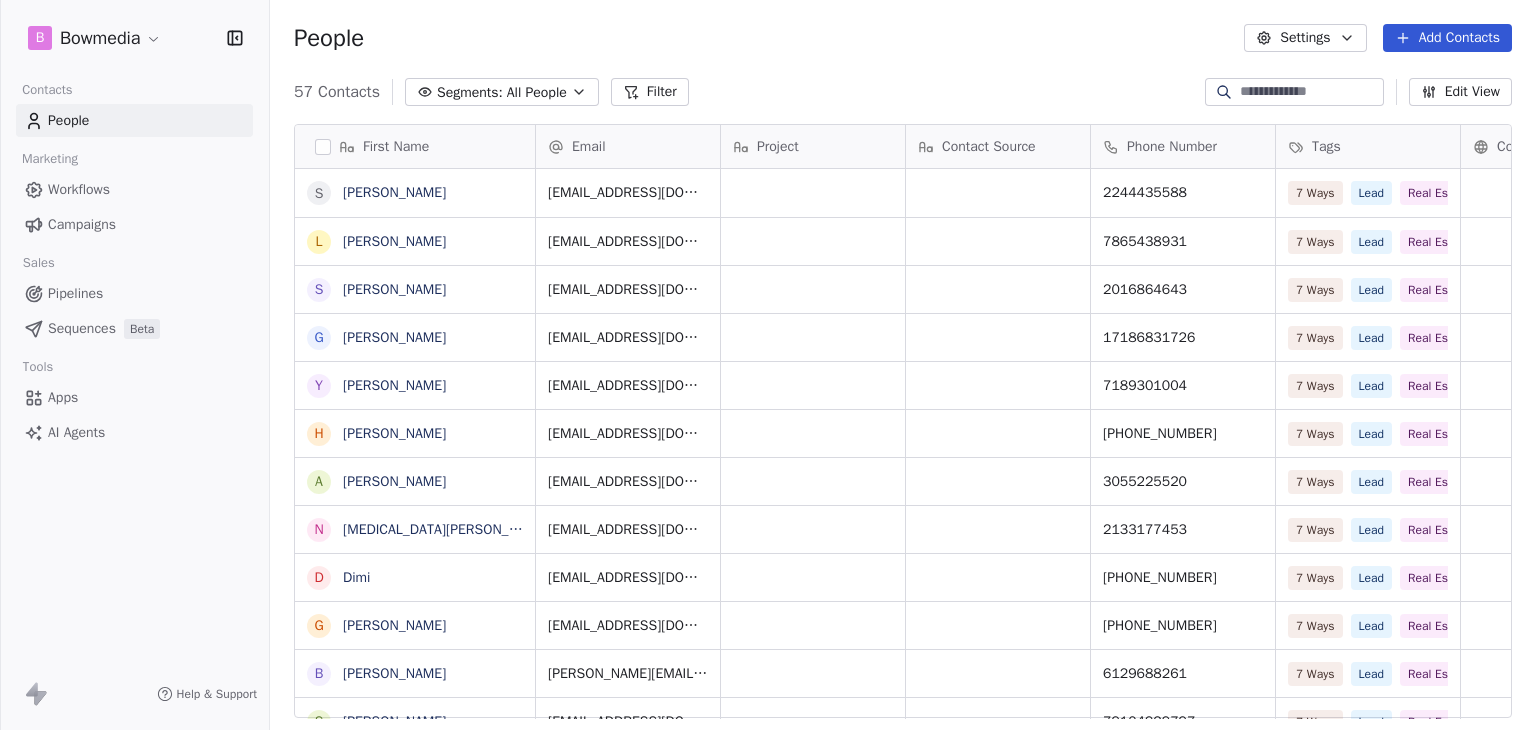 click on "Sequences" at bounding box center (82, 328) 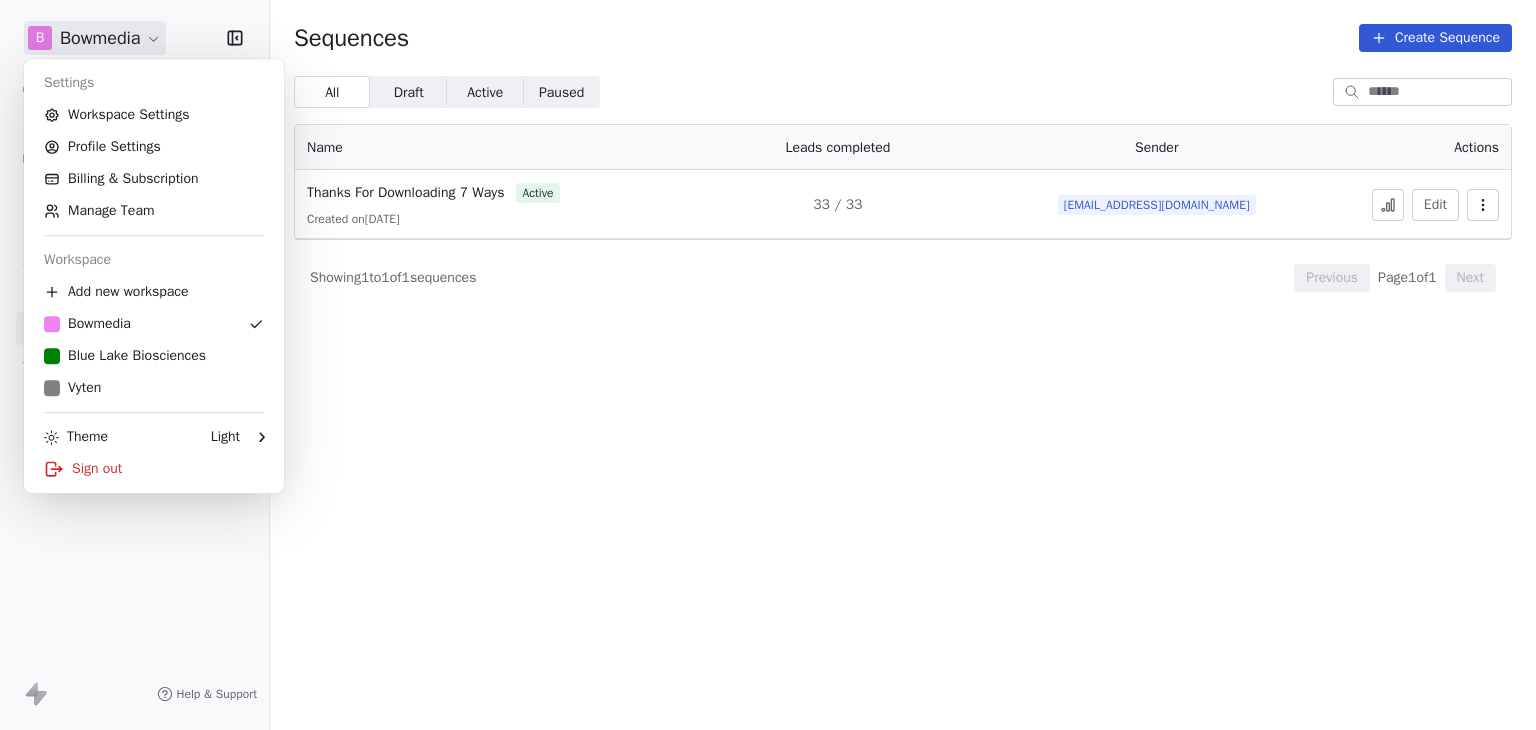 click on "B Bowmedia Contacts People Marketing Workflows Campaigns Sales Pipelines Sequences Beta Tools Apps AI Agents Help & Support Sequences  Create Sequence All All Draft Draft Active Active Paused Paused Name Leads completed Sender Actions Thanks For Downloading 7 Ways active Created on  Jul 08, 2025 33 / 33 eliotbowman@gmail.com Edit Showing  1  to  1  of  1  sequences Previous Page  1  of  1 Next   Settings Workspace Settings Profile Settings Billing & Subscription Manage Team   Workspace Add new workspace Bowmedia Blue Lake Biosciences Vyten Theme Light Sign out" at bounding box center [768, 365] 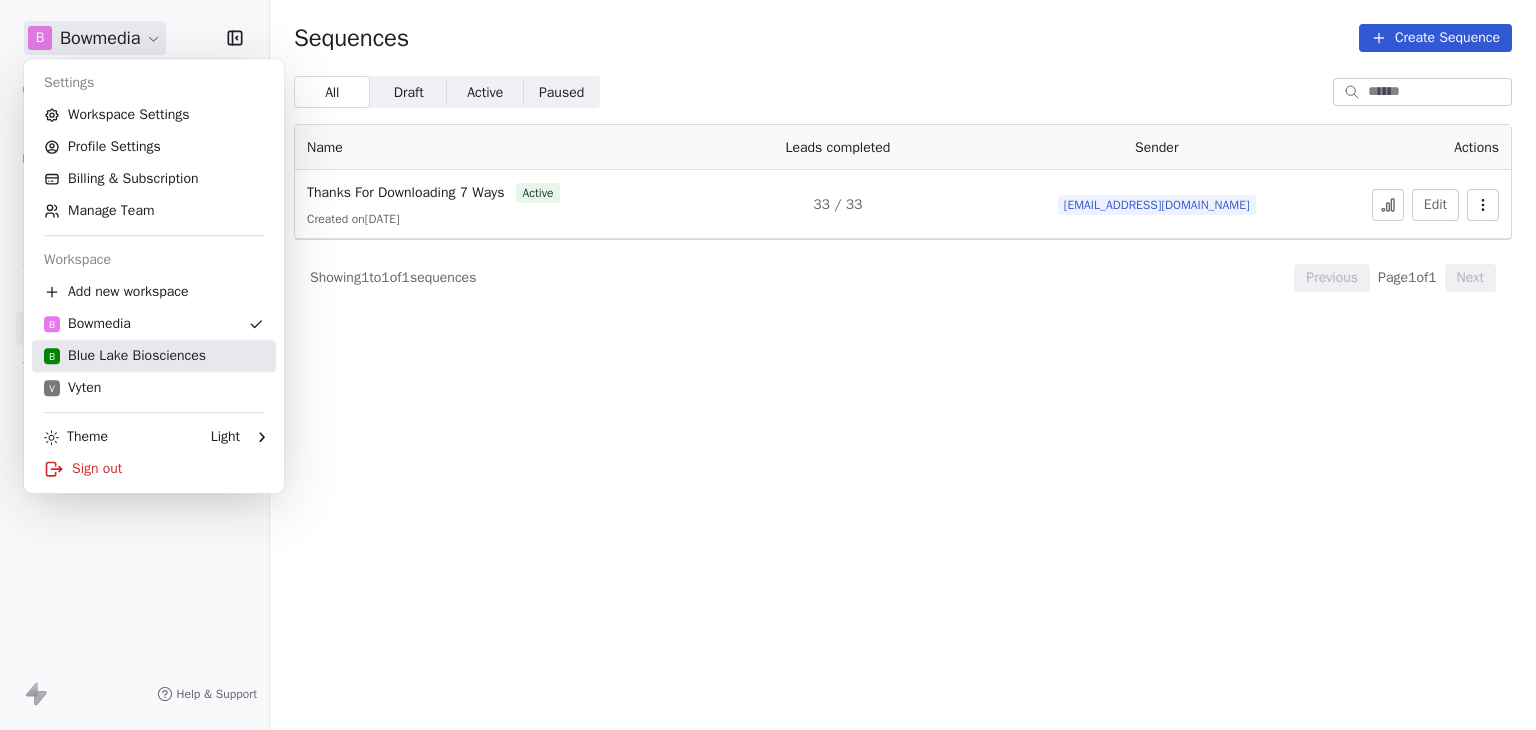 click on "B Blue Lake Biosciences" at bounding box center (125, 356) 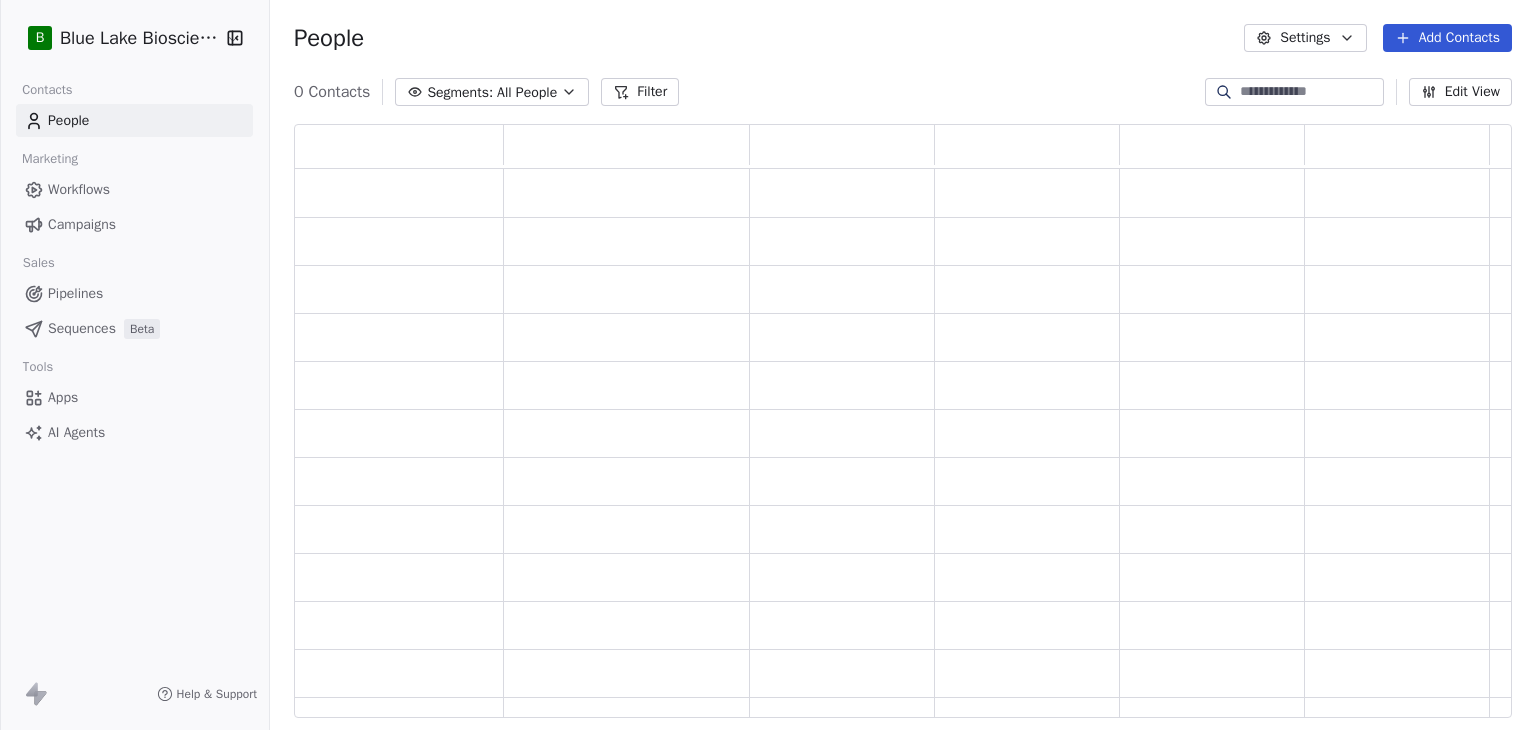scroll, scrollTop: 16, scrollLeft: 16, axis: both 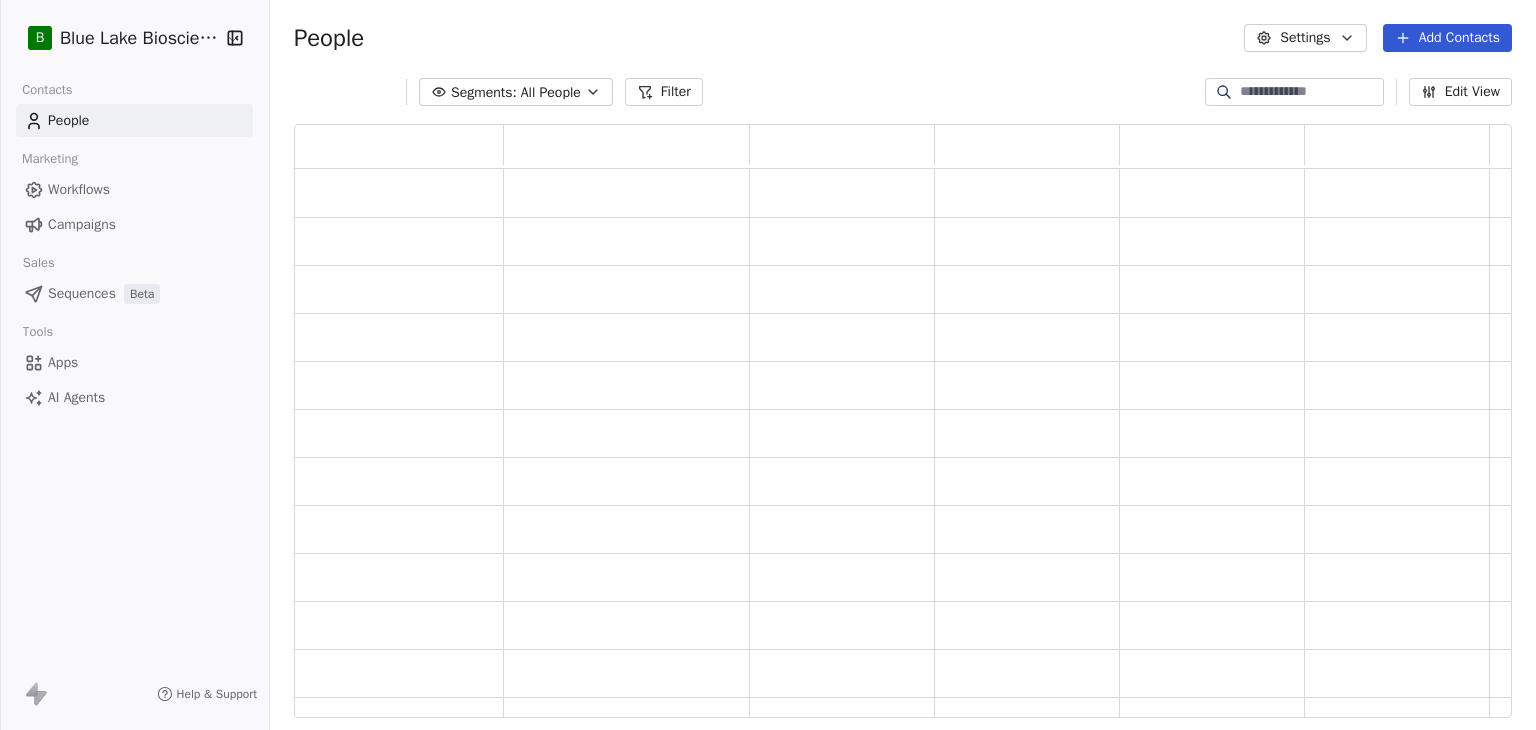 click on "Sequences" at bounding box center [82, 293] 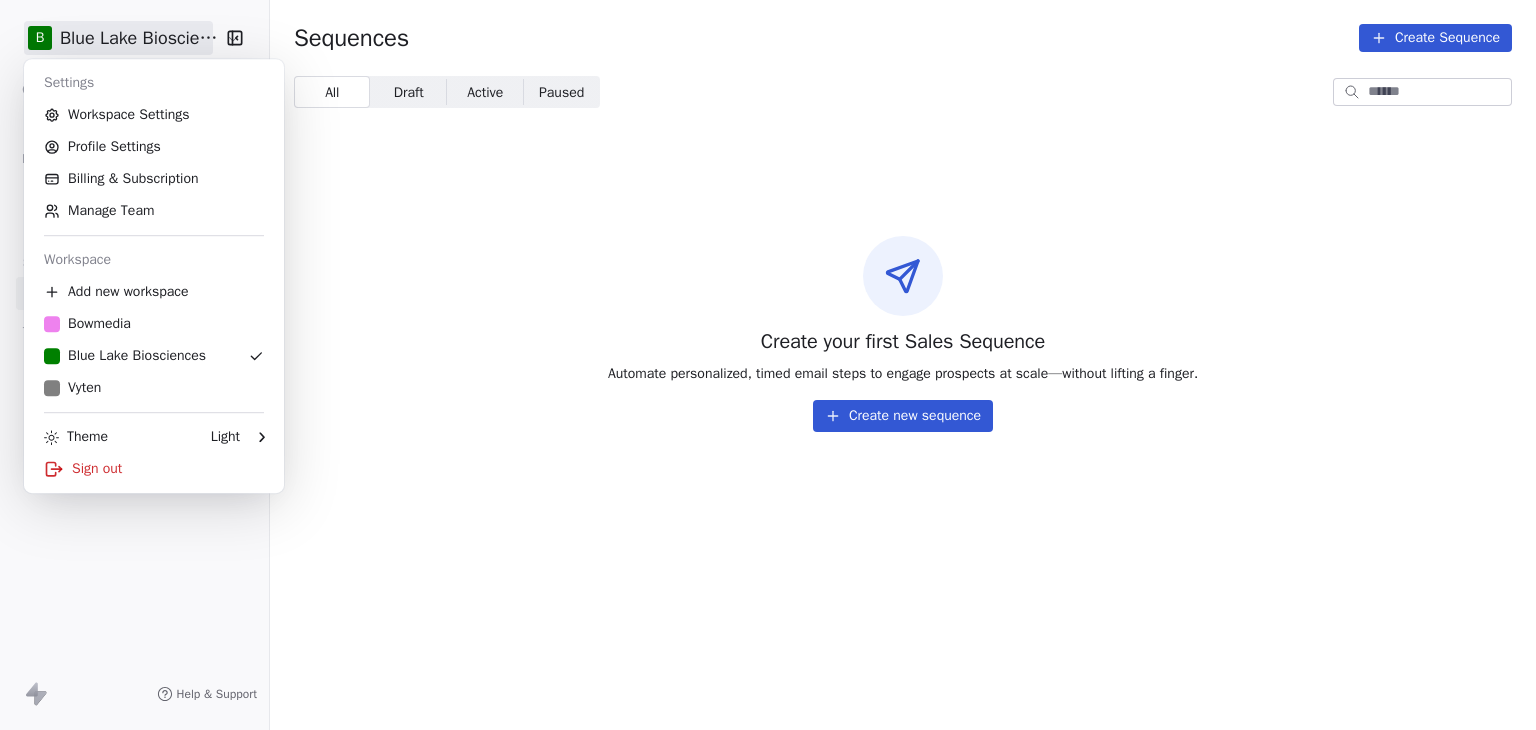 click on "B Blue Lake Biosciences Contacts People Marketing Workflows Campaigns Sales Sequences Beta Tools Apps AI Agents Help & Support Sequences  Create Sequence All All Draft Draft Active Active Paused Paused Create your first Sales Sequence Automate personalized, timed email steps to engage prospects at scale—without lifting a finger. Create new sequence   Settings Workspace Settings Profile Settings Billing & Subscription Manage Team   Workspace Add new workspace Bowmedia Blue Lake Biosciences Vyten Theme Light Sign out" at bounding box center (768, 365) 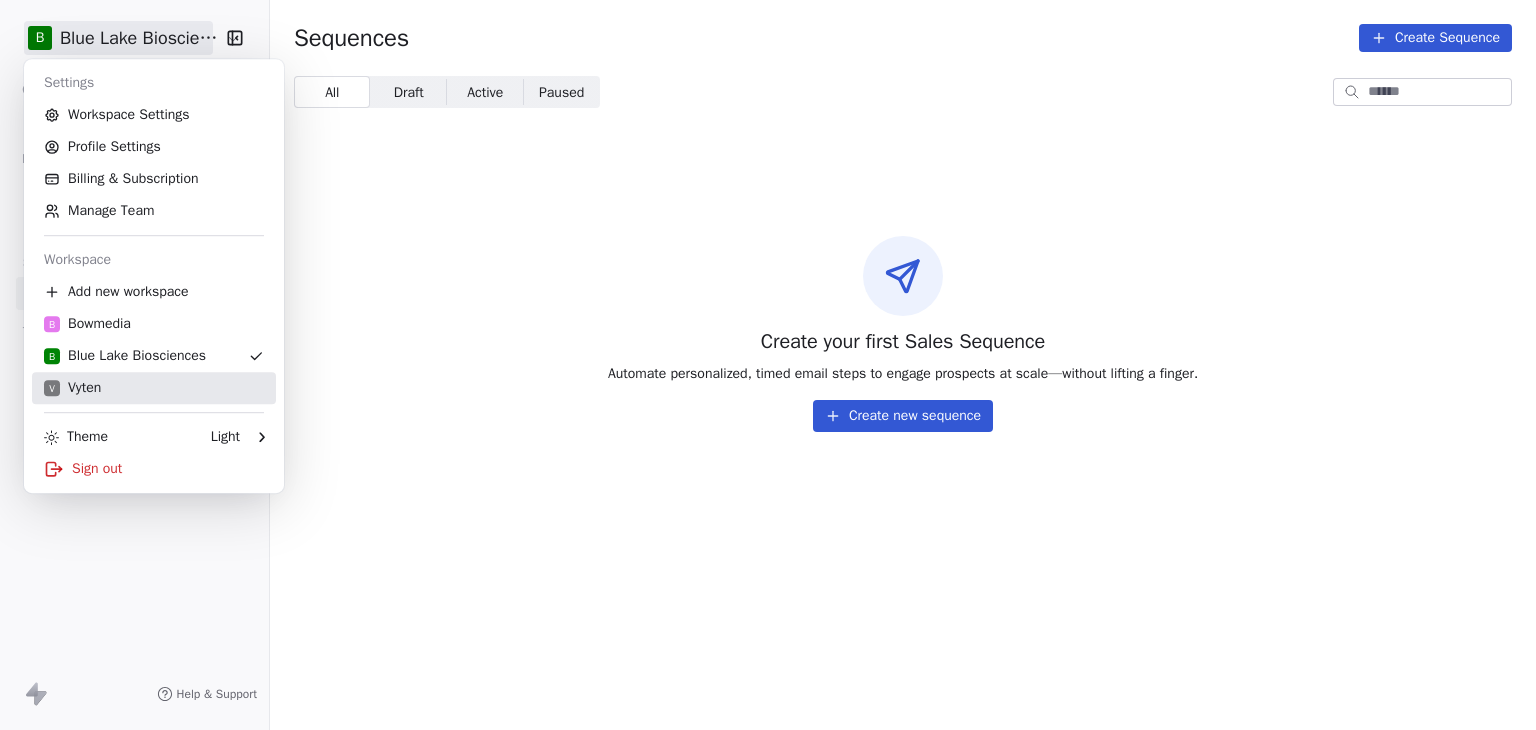 click on "V Vyten" at bounding box center (154, 388) 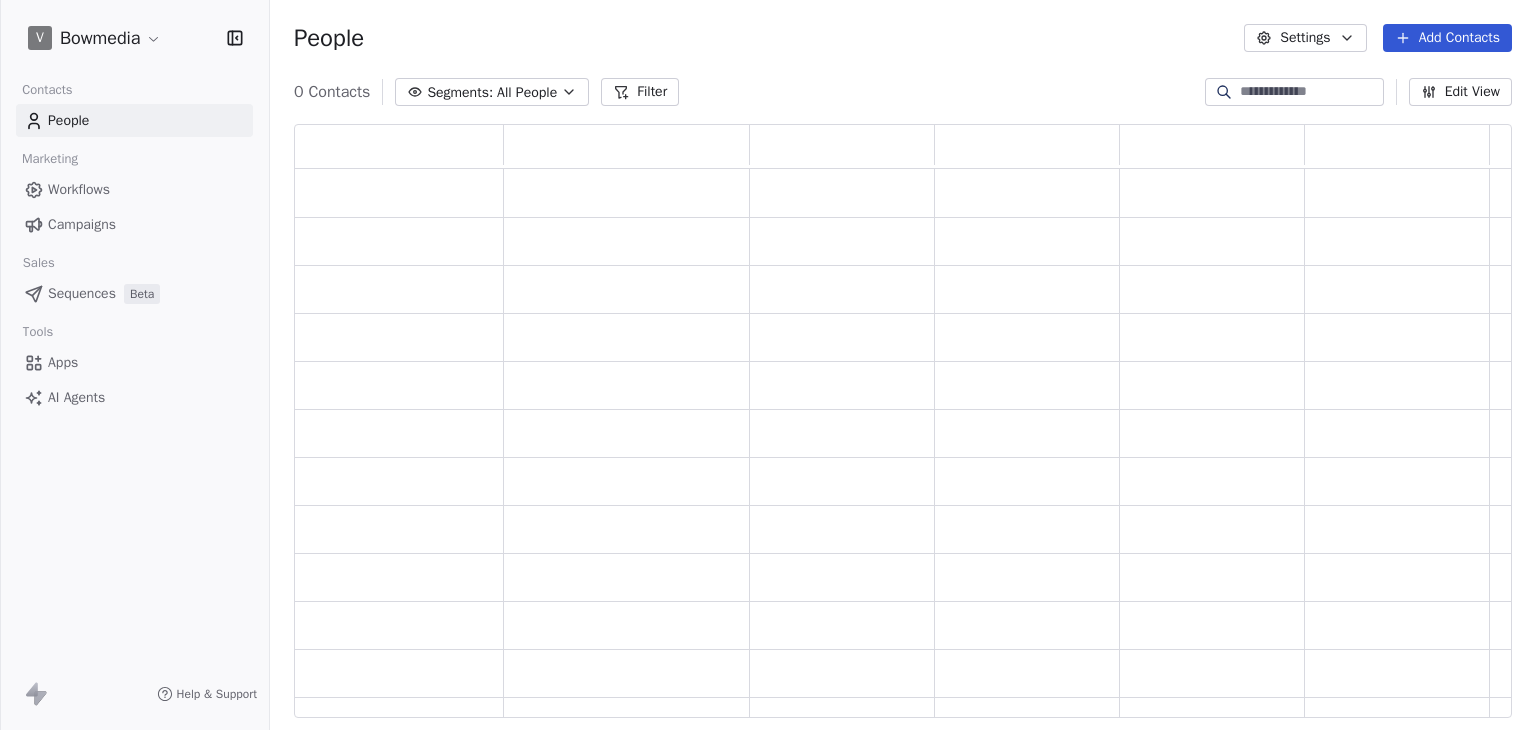 scroll, scrollTop: 16, scrollLeft: 16, axis: both 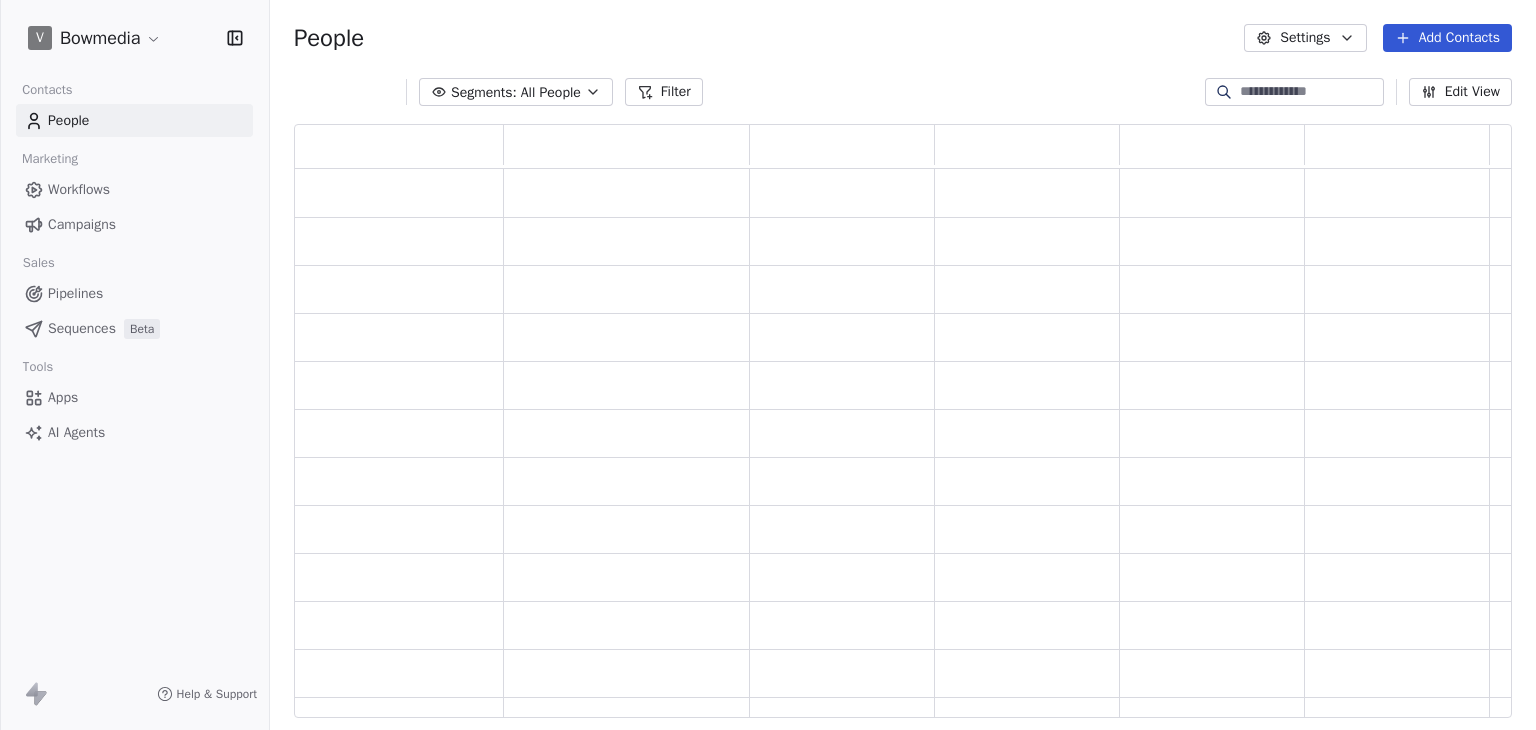 click on "Sequences" at bounding box center (82, 328) 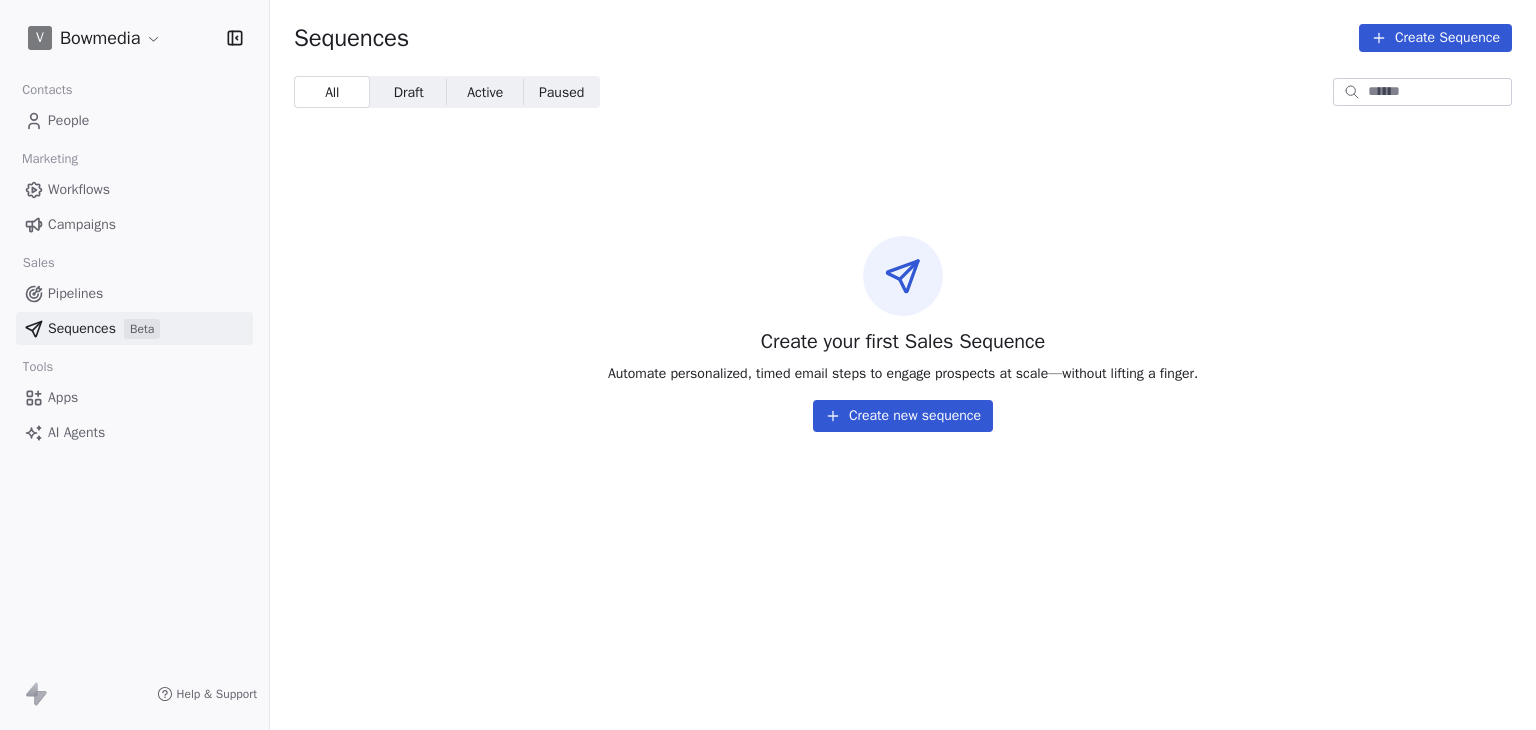 click on "V Bowmedia Contacts People Marketing Workflows Campaigns Sales Pipelines Sequences Beta Tools Apps AI Agents Help & Support Sequences  Create Sequence All All Draft Draft Active Active Paused Paused Create your first Sales Sequence Automate personalized, timed email steps to engage prospects at scale—without lifting a finger. Create new sequence" at bounding box center [768, 365] 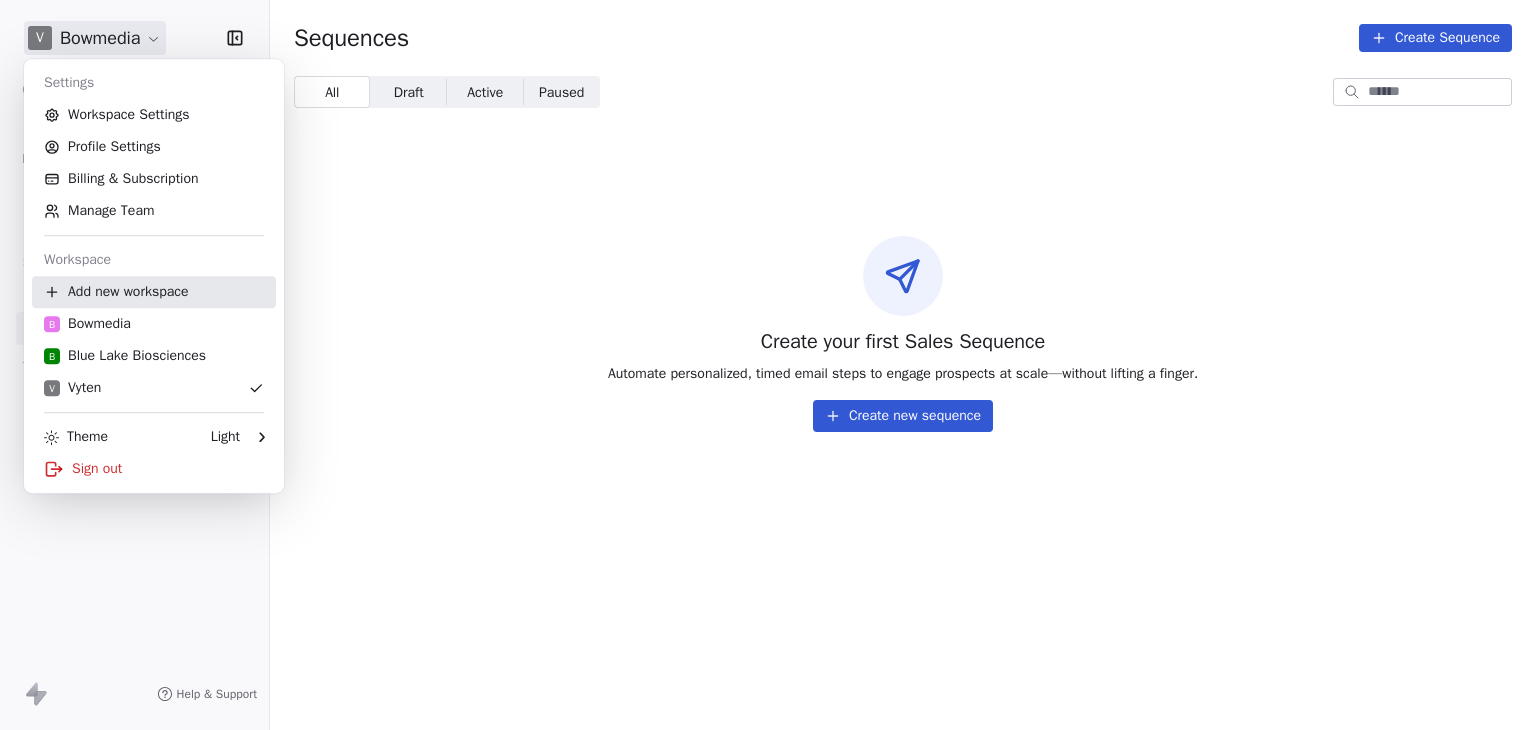 click on "B Bowmedia" at bounding box center [87, 324] 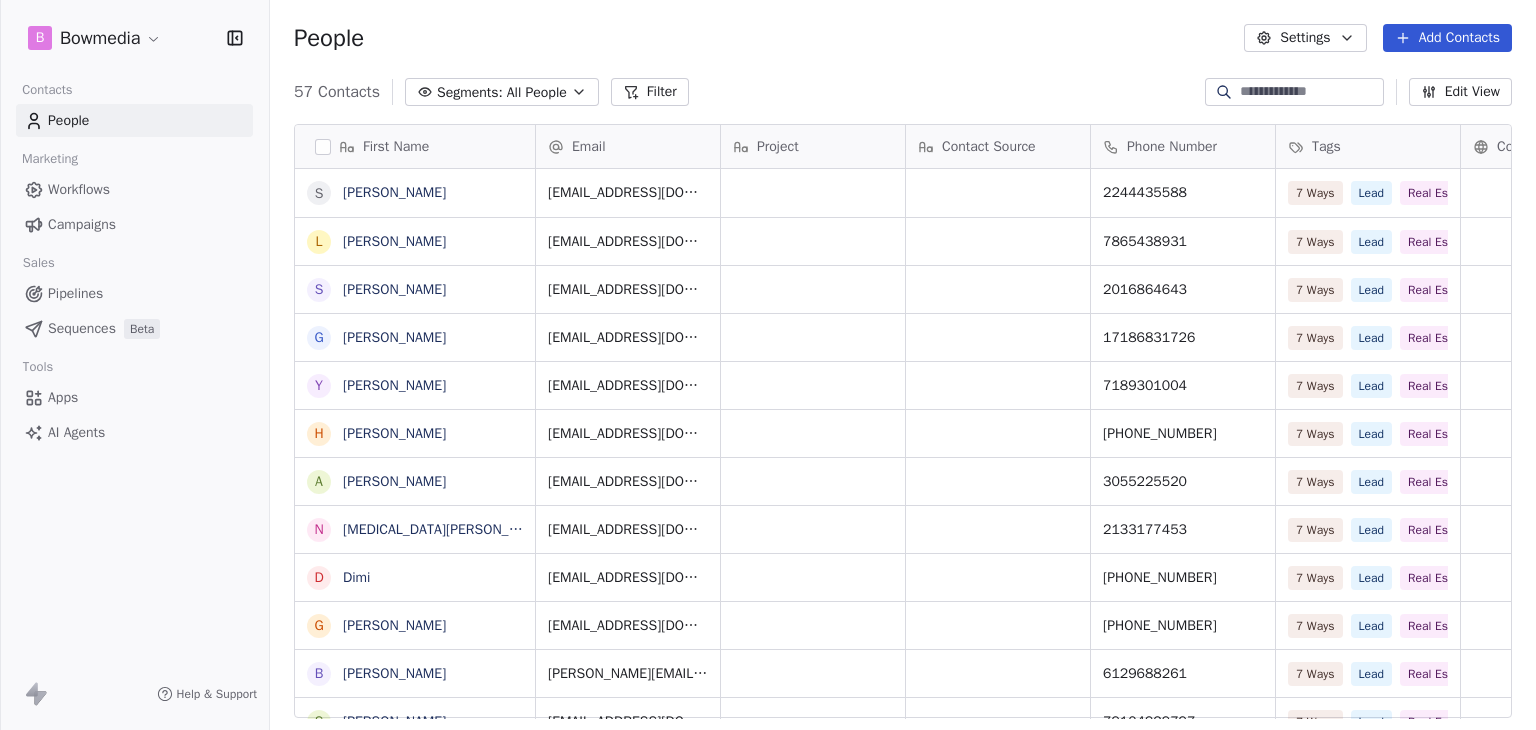 scroll, scrollTop: 16, scrollLeft: 16, axis: both 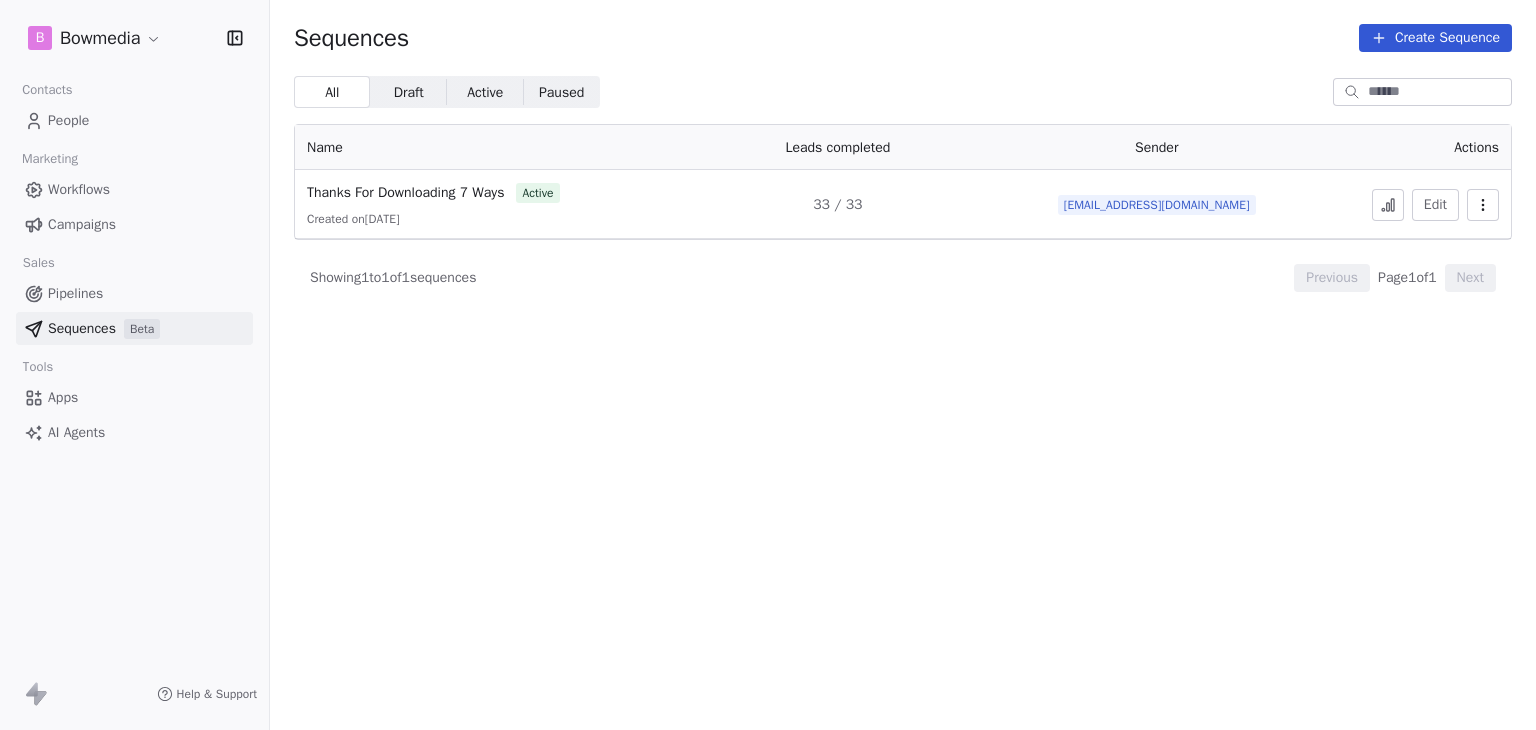click 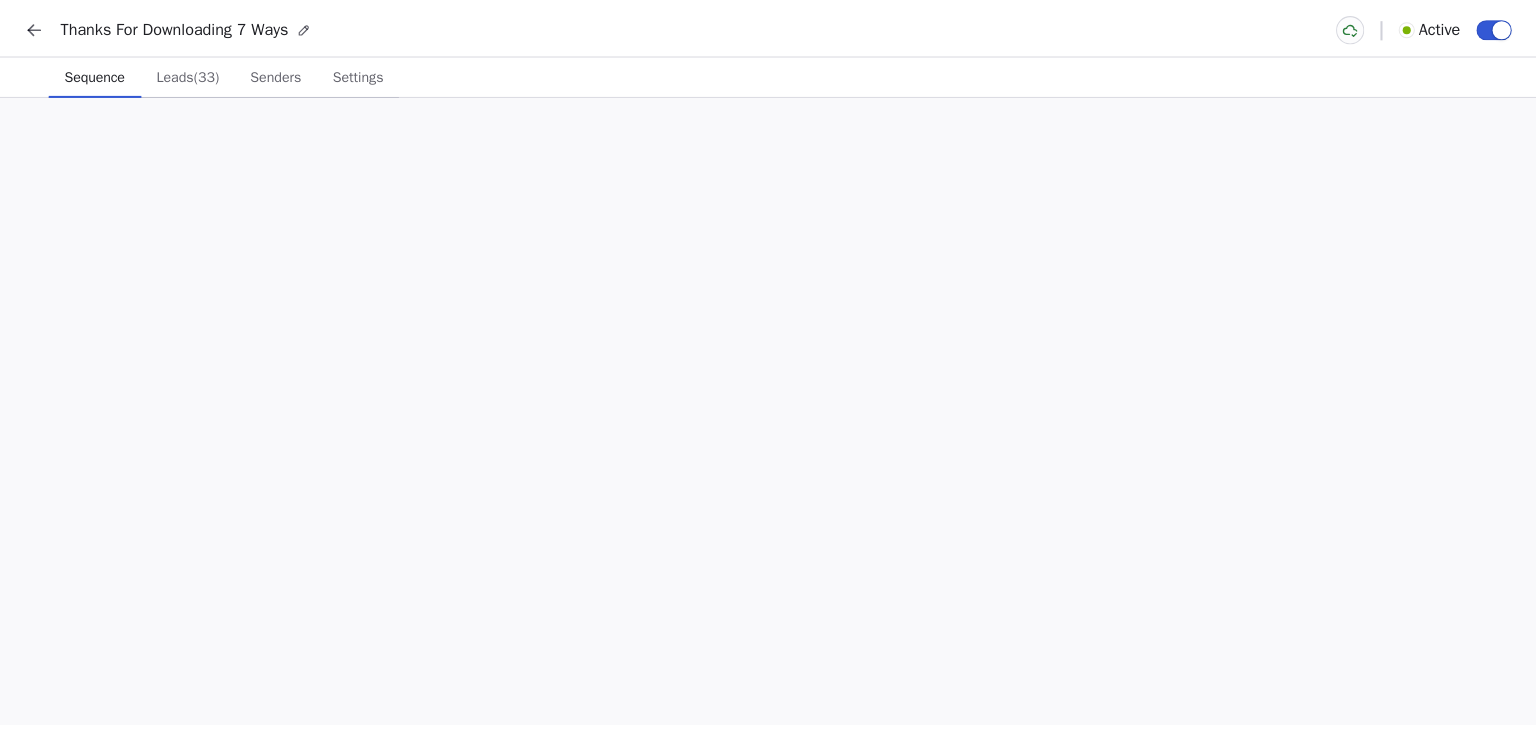 scroll, scrollTop: 0, scrollLeft: 0, axis: both 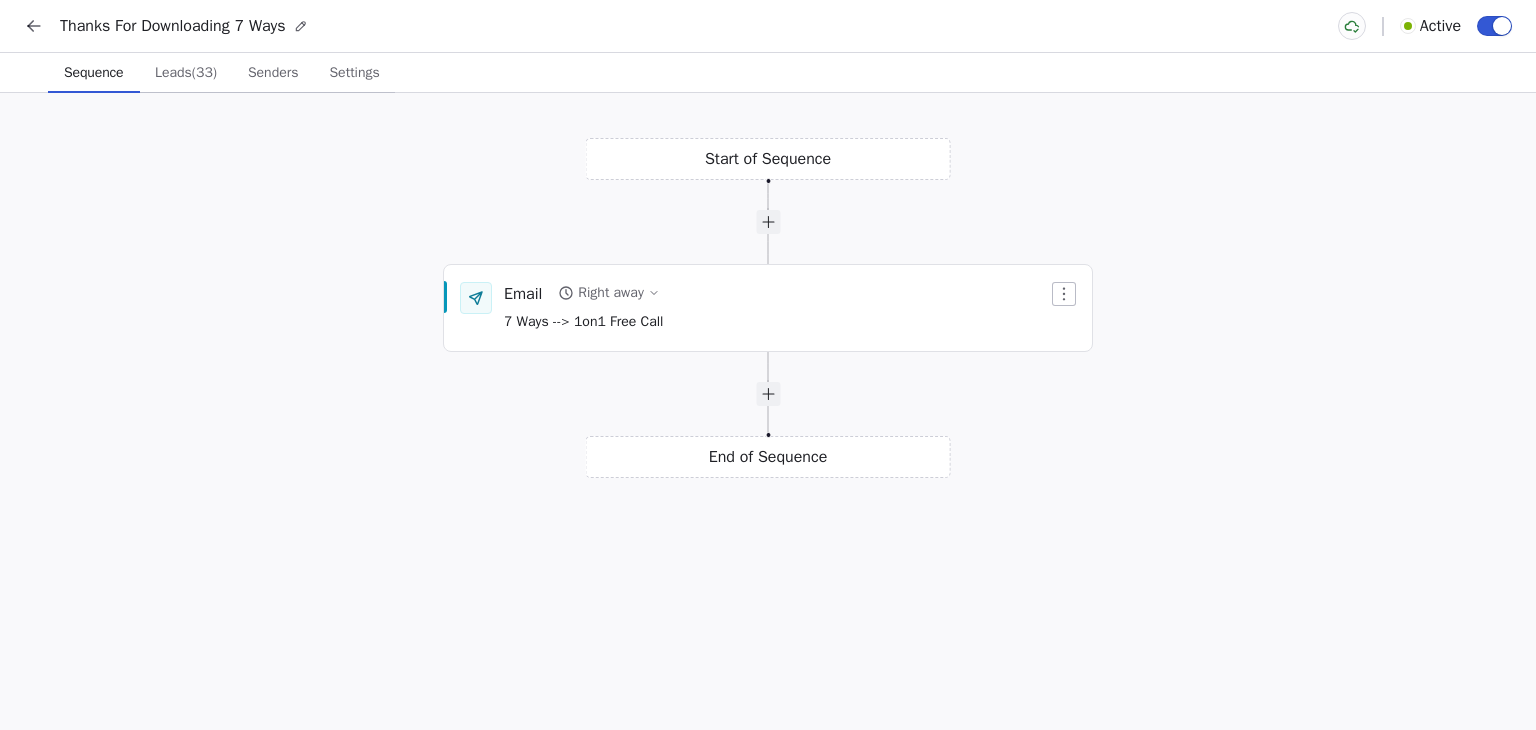 click 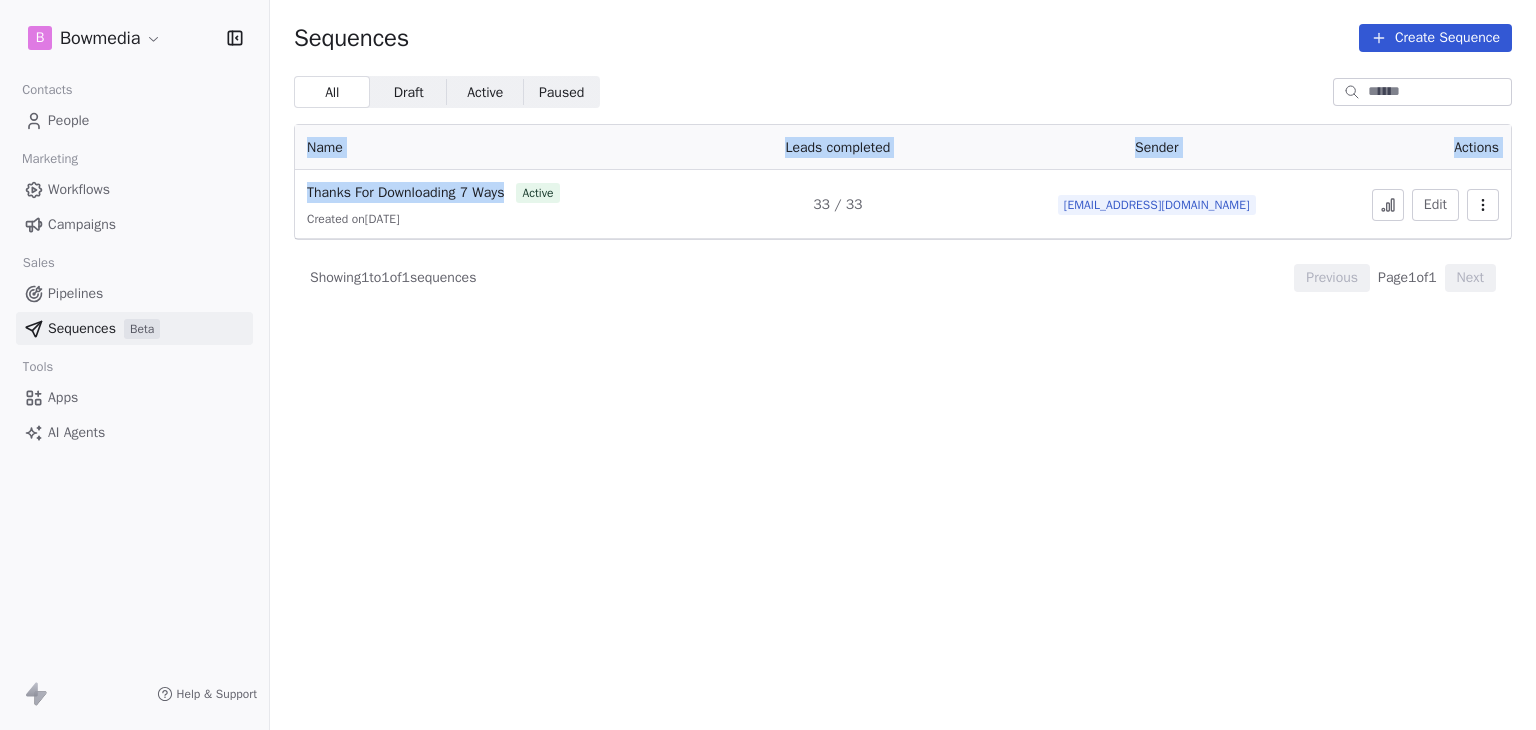 drag, startPoint x: 522, startPoint y: 193, endPoint x: 291, endPoint y: 190, distance: 231.01949 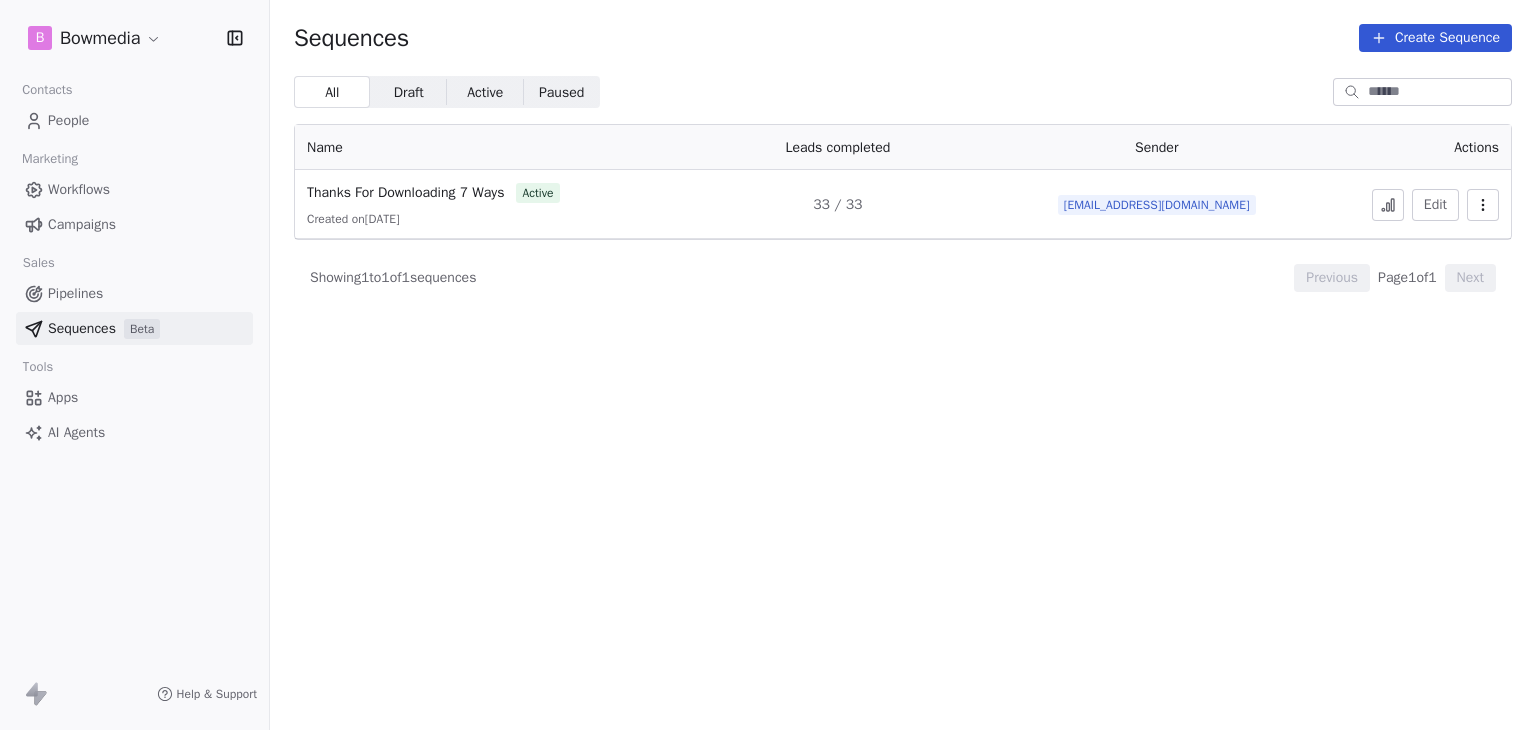 click on "Thanks For Downloading 7 Ways active Created on  Jul 08, 2025" at bounding box center (482, 204) 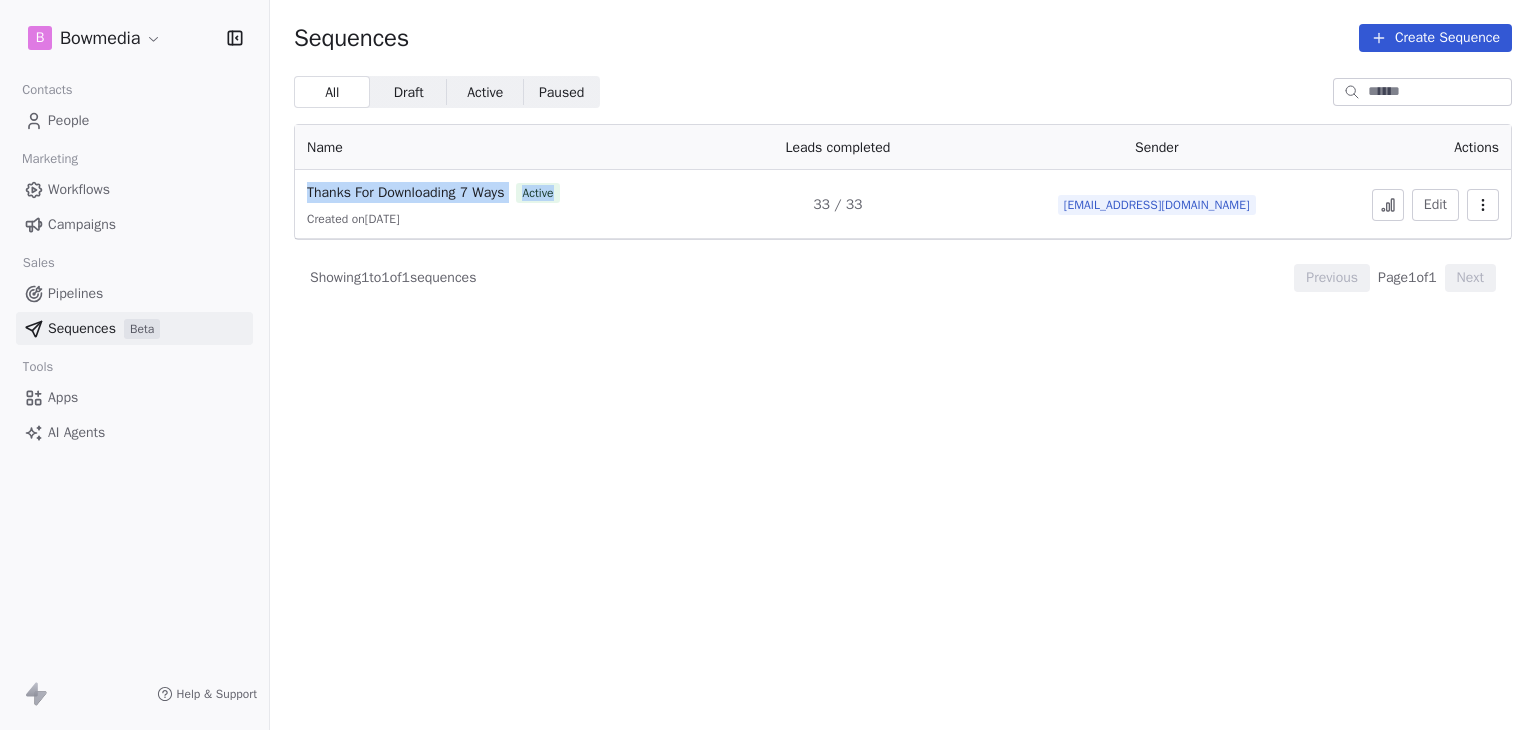 drag, startPoint x: 604, startPoint y: 192, endPoint x: 304, endPoint y: 196, distance: 300.02667 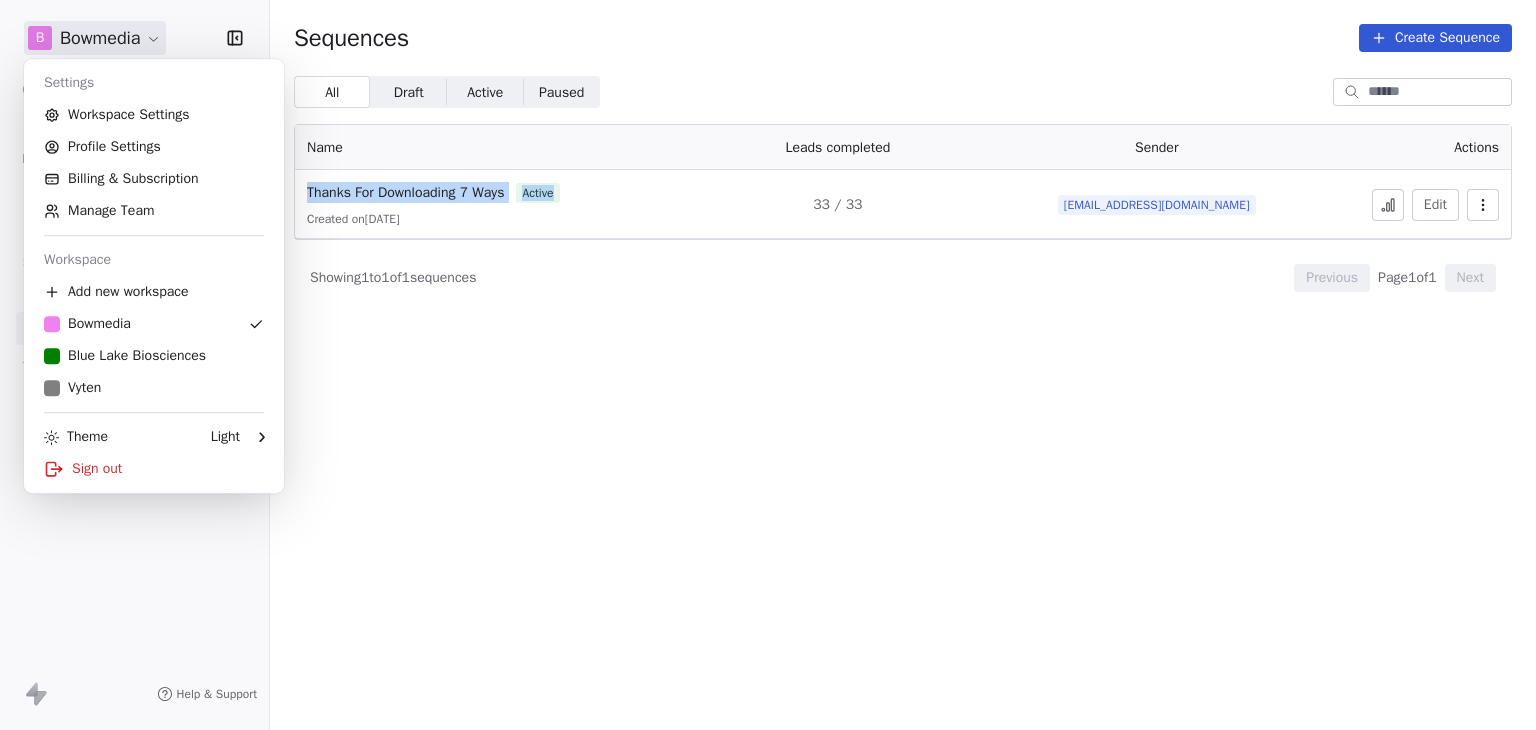 click on "B Bowmedia Contacts People Marketing Workflows Campaigns Sales Pipelines Sequences Beta Tools Apps AI Agents Help & Support Sequences  Create Sequence All All Draft Draft Active Active Paused Paused Name Leads completed Sender Actions Thanks For Downloading 7 Ways active Created on  Jul 08, 2025 33 / 33 eliotbowman@gmail.com Edit Showing  1  to  1  of  1  sequences Previous Page  1  of  1 Next   Settings Workspace Settings Profile Settings Billing & Subscription Manage Team   Workspace Add new workspace Bowmedia Blue Lake Biosciences Vyten Theme Light Sign out" at bounding box center (768, 365) 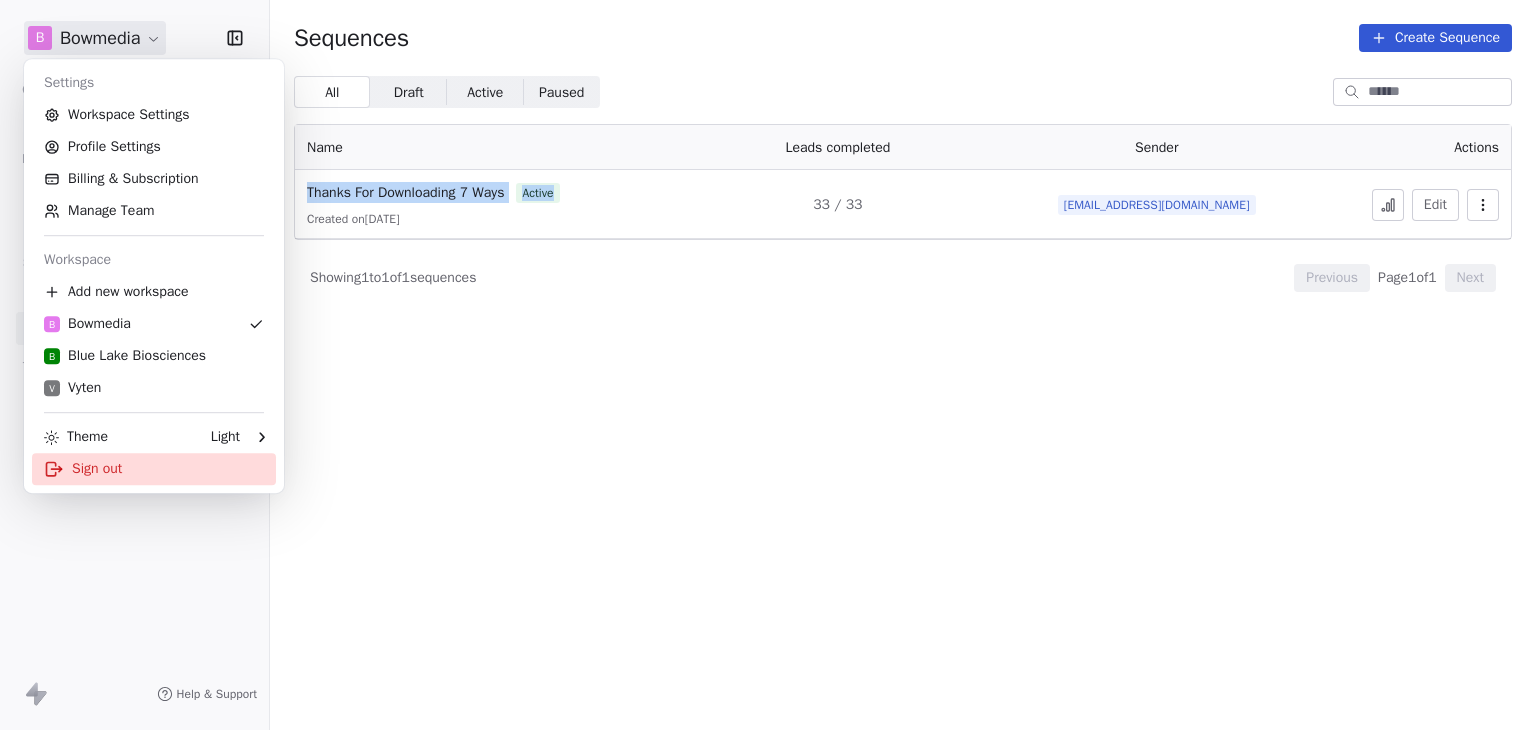 click on "Sign out" at bounding box center [154, 469] 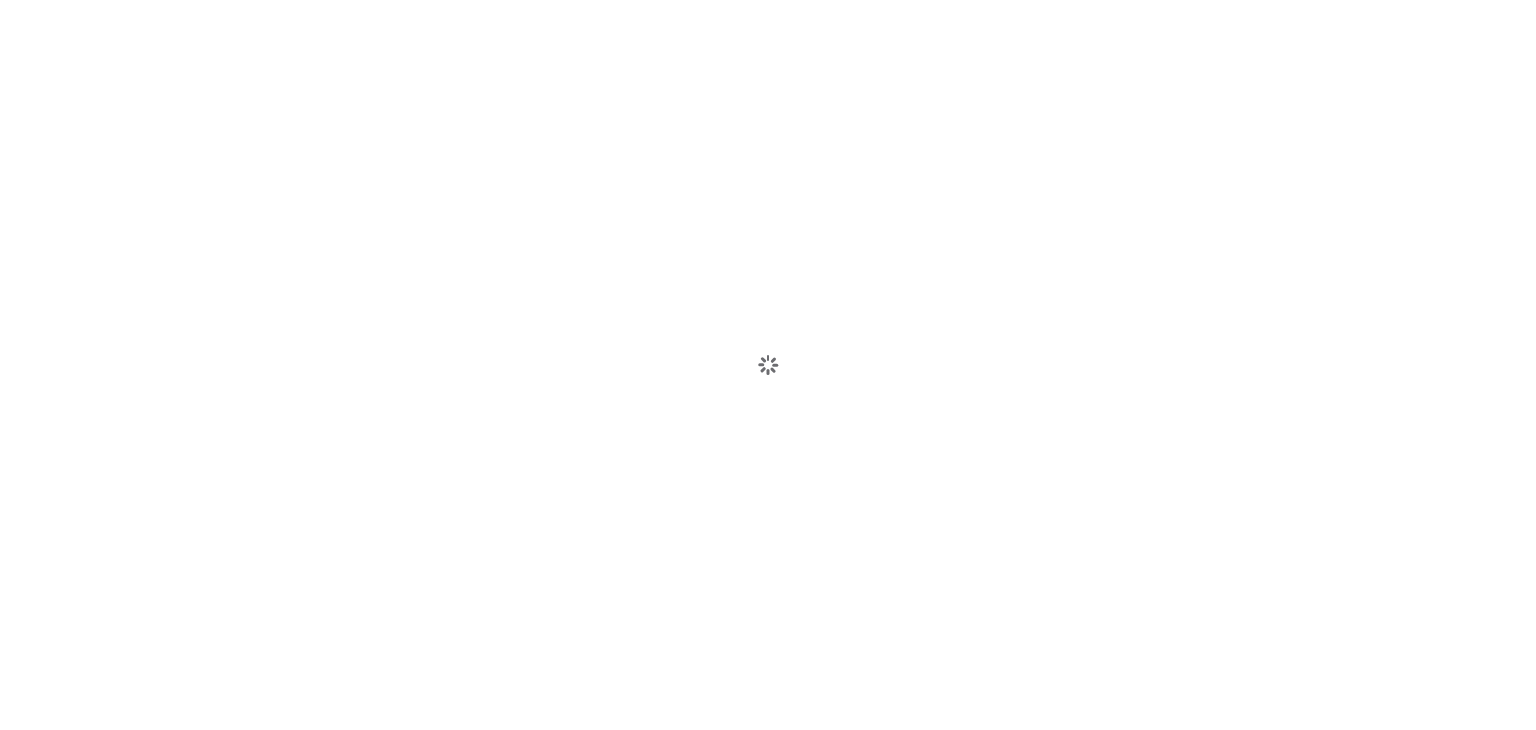 scroll, scrollTop: 0, scrollLeft: 0, axis: both 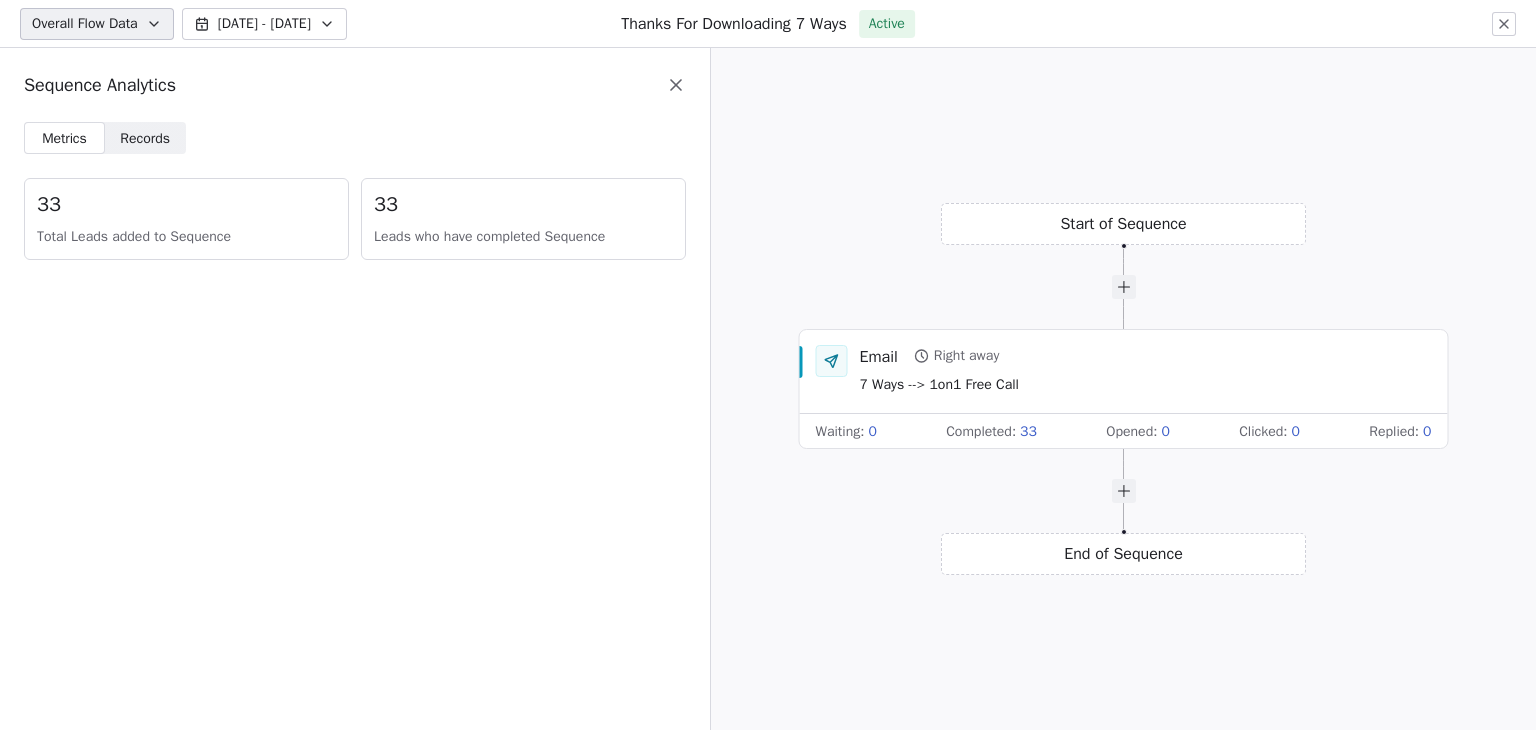 click on "Records" at bounding box center [145, 138] 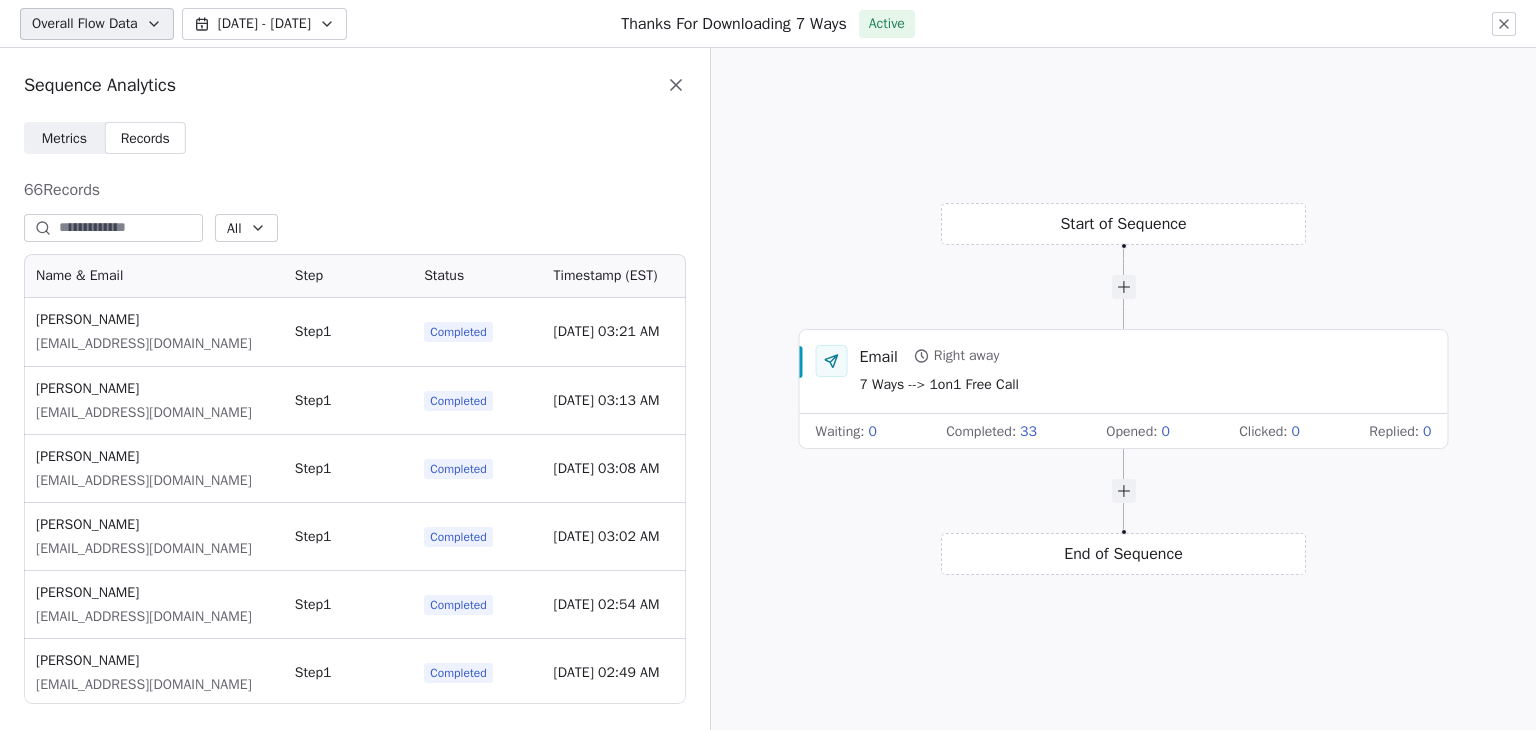 scroll, scrollTop: 16, scrollLeft: 16, axis: both 